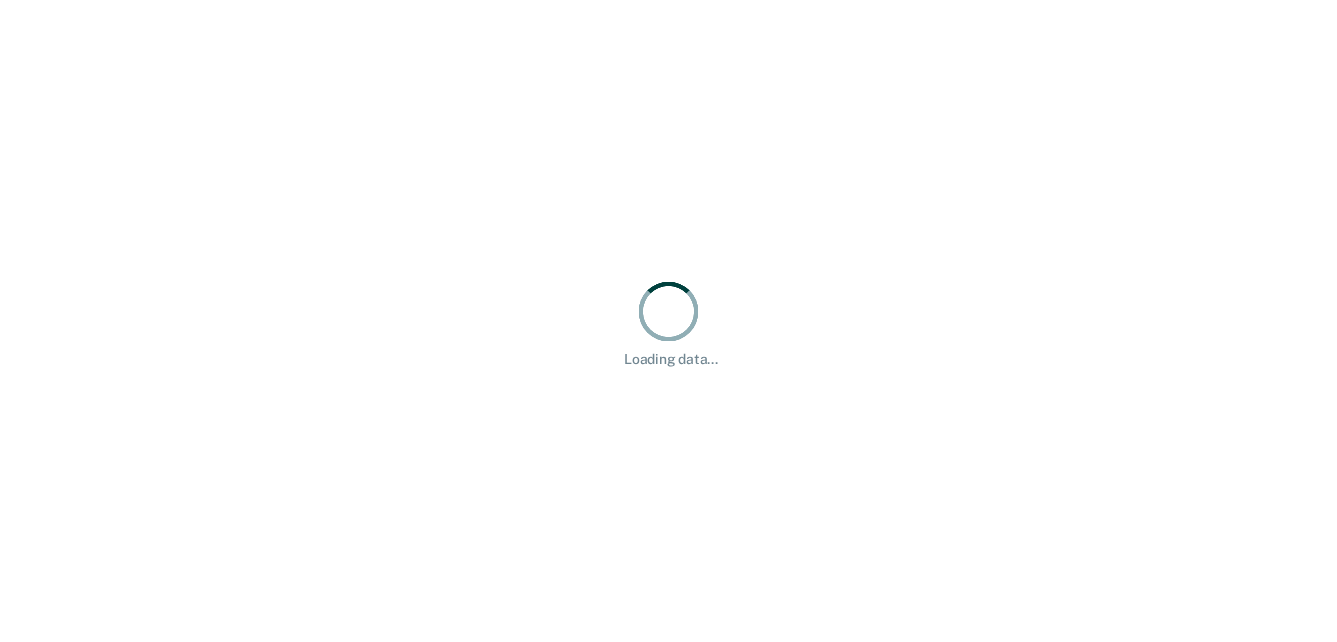 scroll, scrollTop: 0, scrollLeft: 0, axis: both 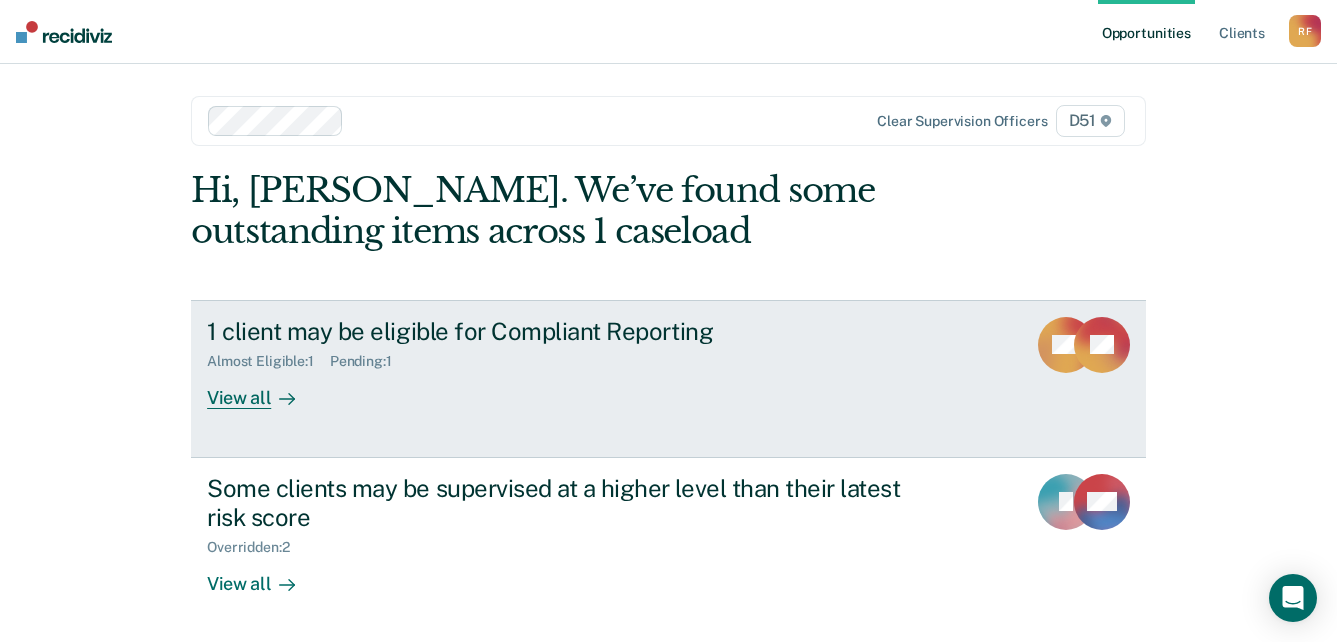 click on "View all" at bounding box center (263, 389) 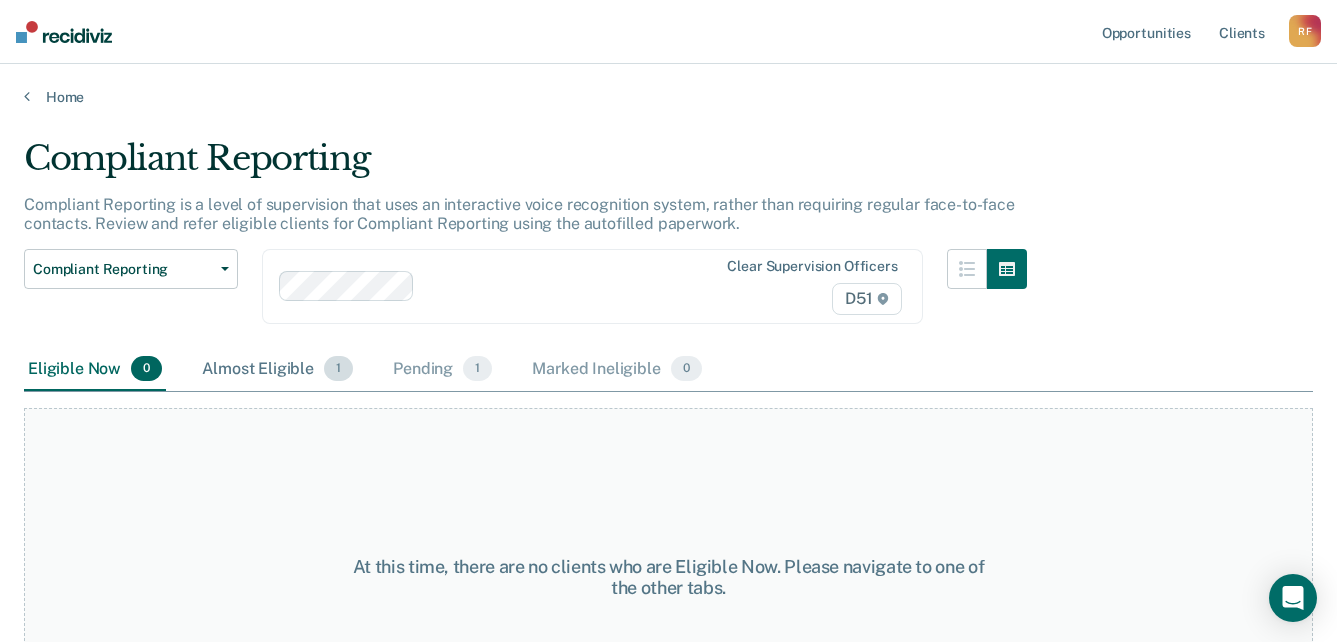 click on "Almost Eligible 1" at bounding box center (277, 370) 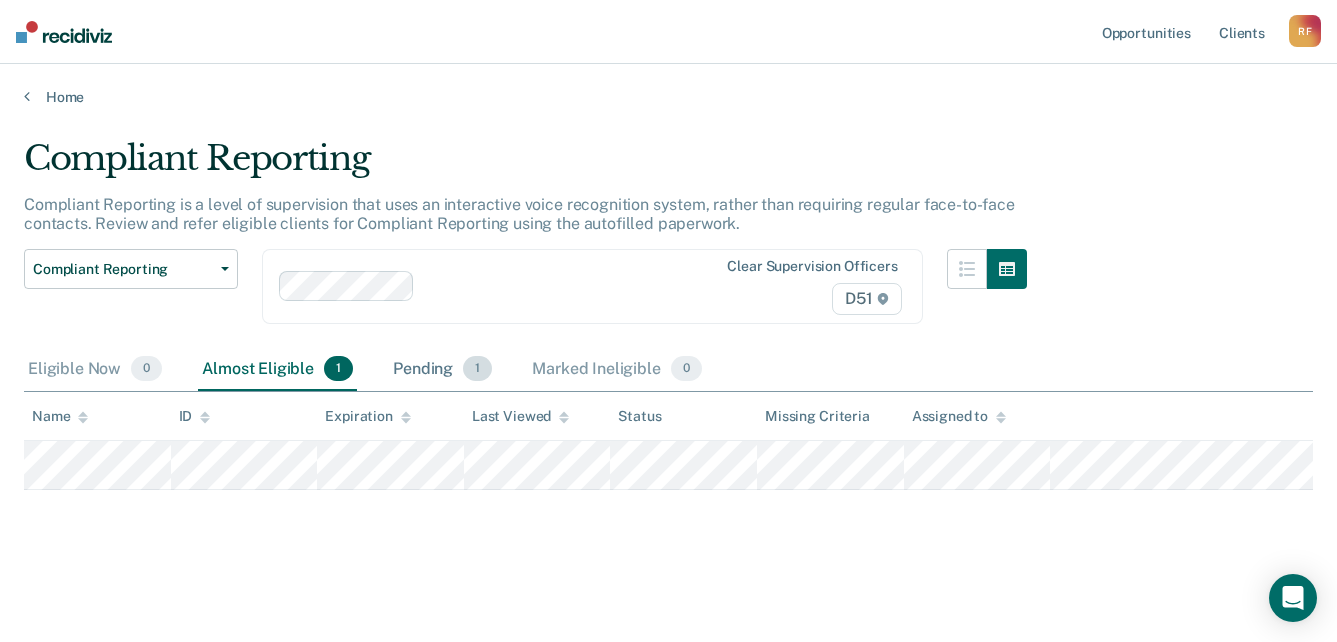 click on "Pending 1" at bounding box center (442, 370) 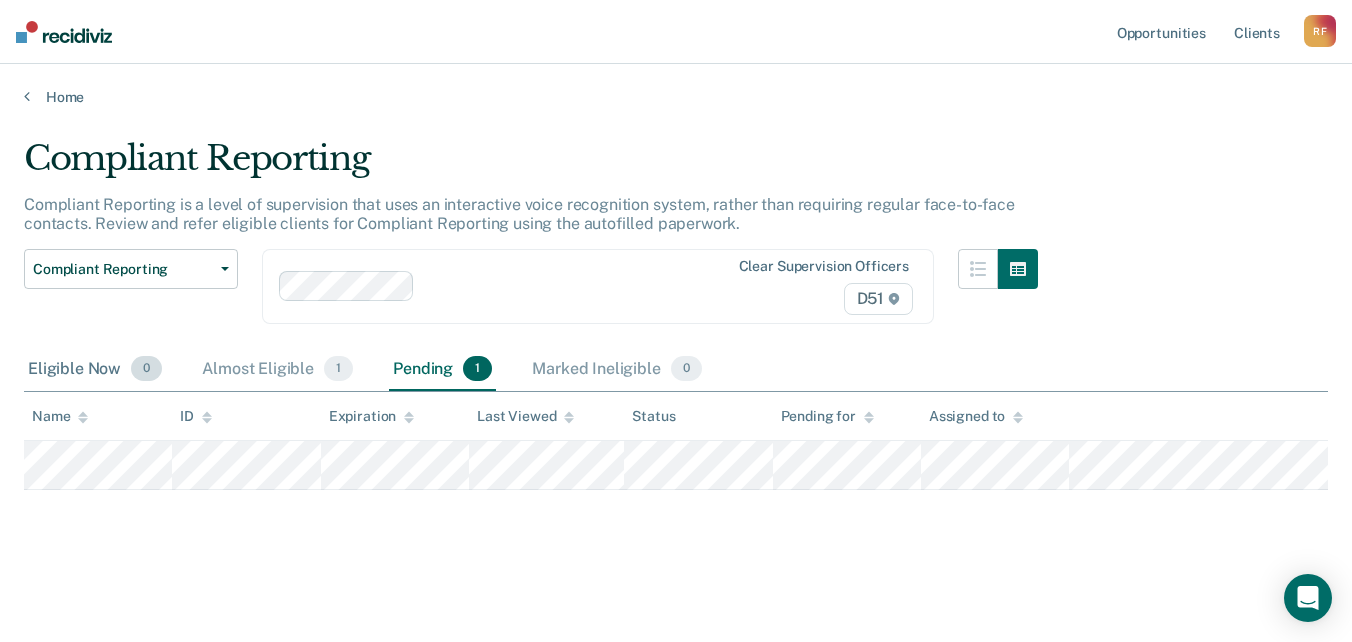 click on "Eligible Now 0" at bounding box center (95, 370) 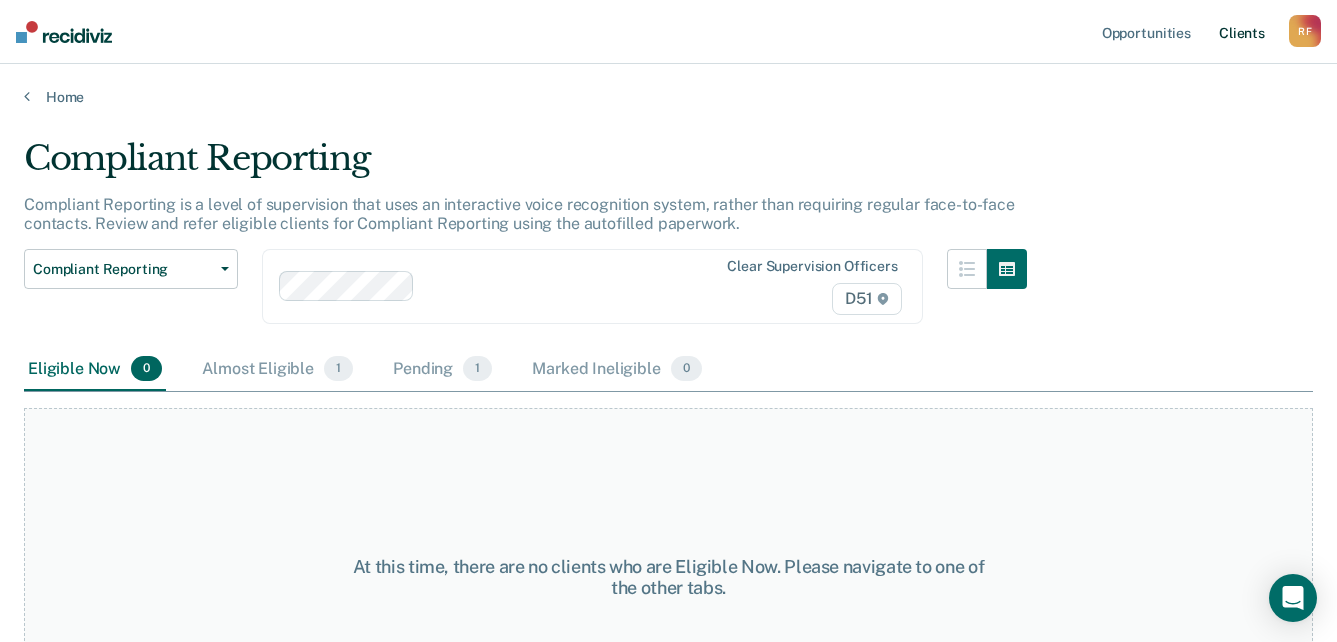 click on "Client s" at bounding box center [1242, 32] 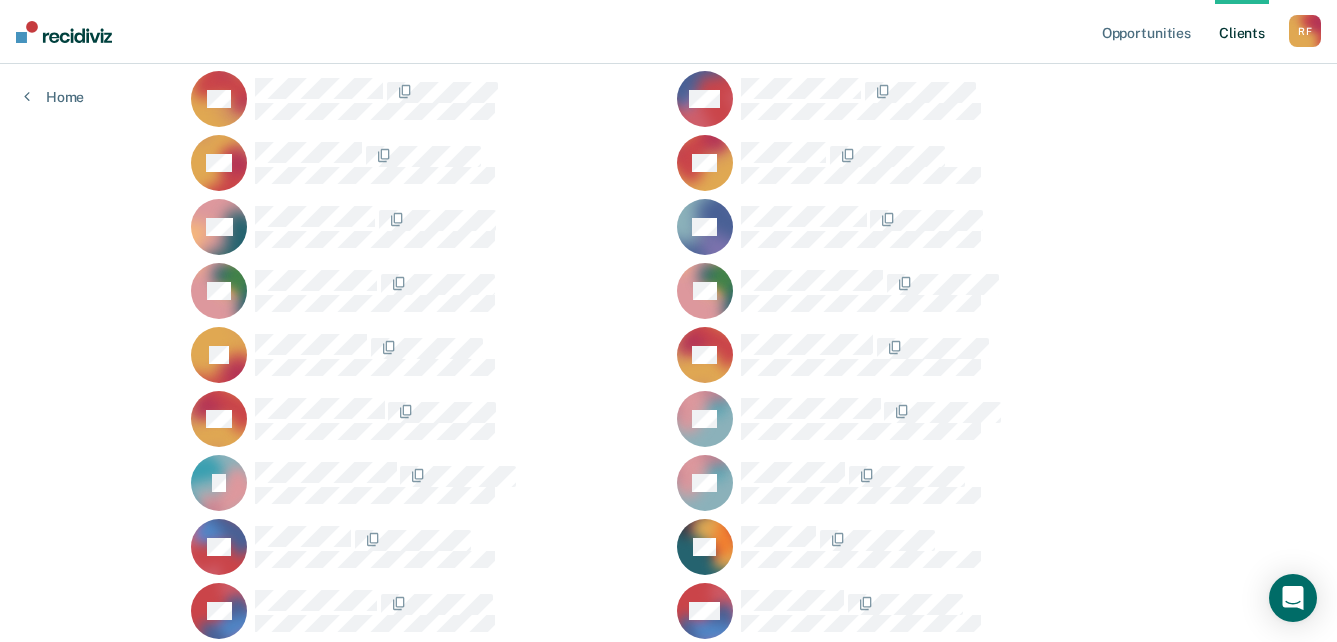 scroll, scrollTop: 2600, scrollLeft: 0, axis: vertical 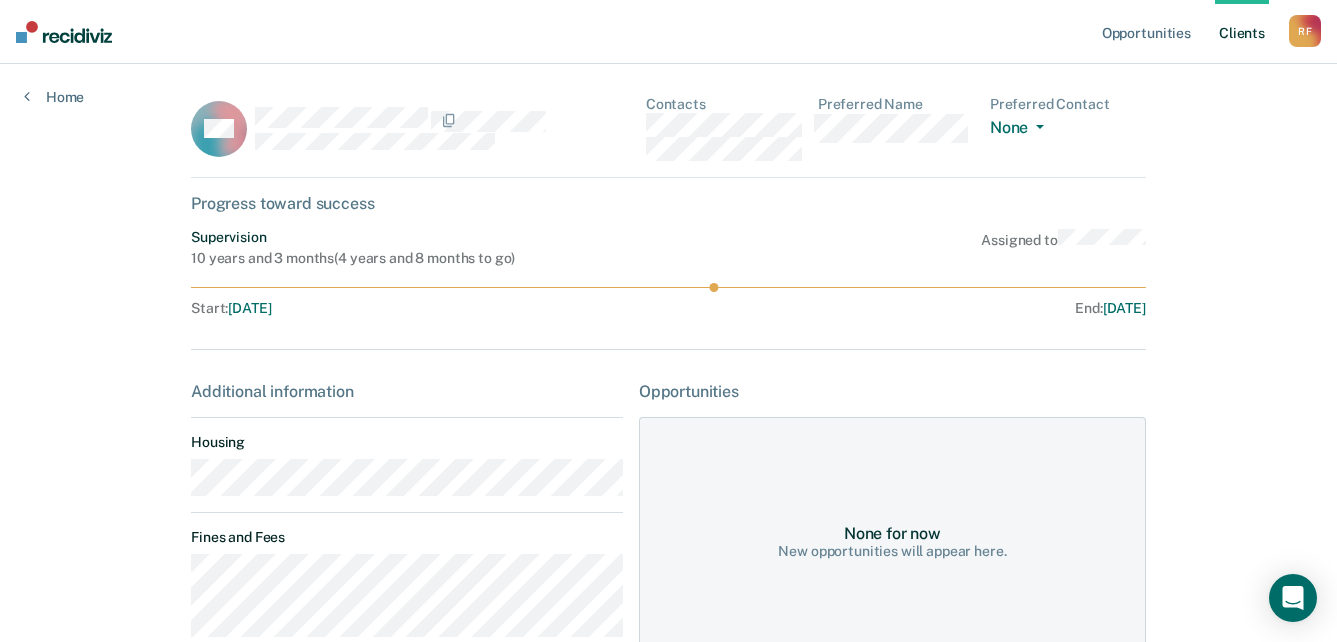 click on "CW   Contacts Preferred Name Preferred Contact None Call Text Email None" at bounding box center [668, 137] 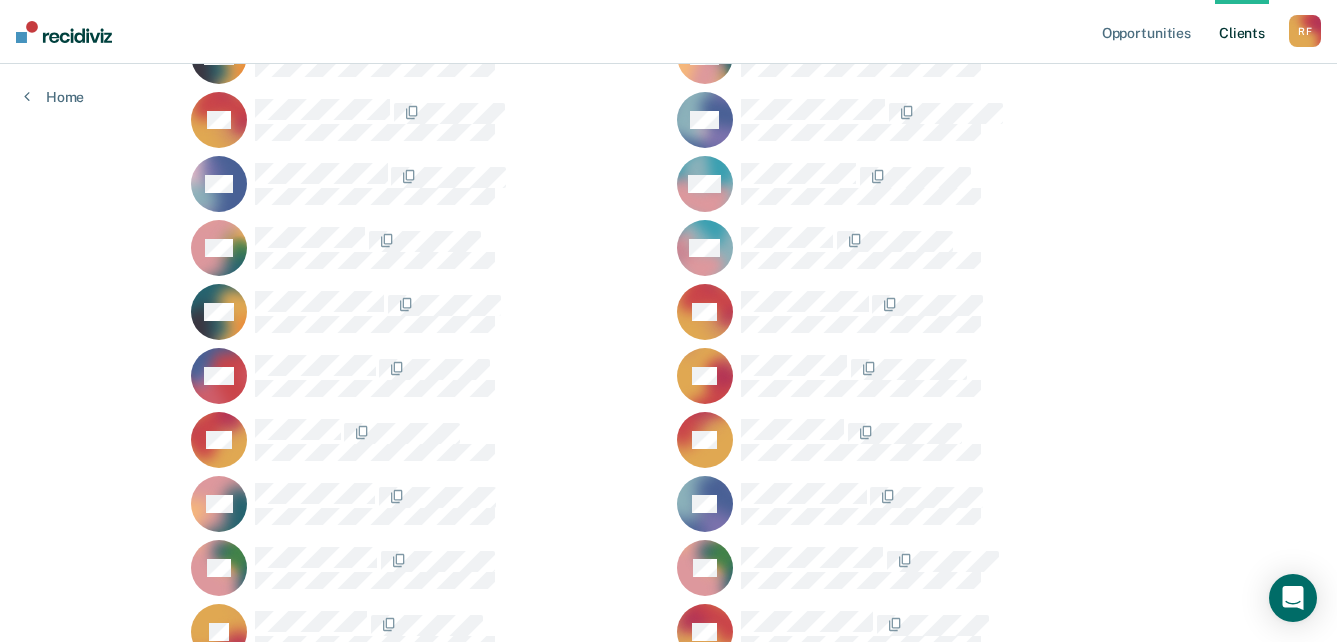 scroll, scrollTop: 2364, scrollLeft: 0, axis: vertical 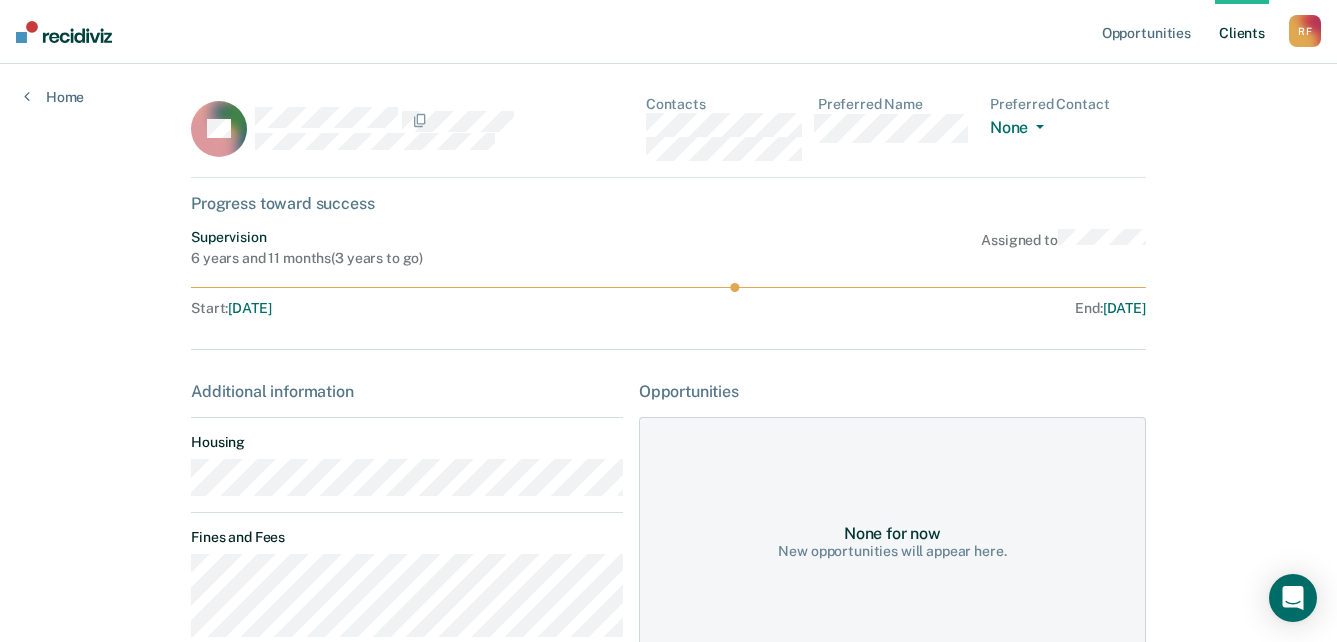 click on "TS   Contacts Preferred Name Preferred Contact None Call Text Email None Progress toward success Supervision 6 years and 11 months  ( 3 years to go ) Assigned to  Start :  Jul 7, 2021 End :  Jul 6, 2028 Additional information Housing   Fines and Fees Probation Special Conditions Parole Special Conditions Opportunities None for now New opportunities will appear here." at bounding box center (668, 461) 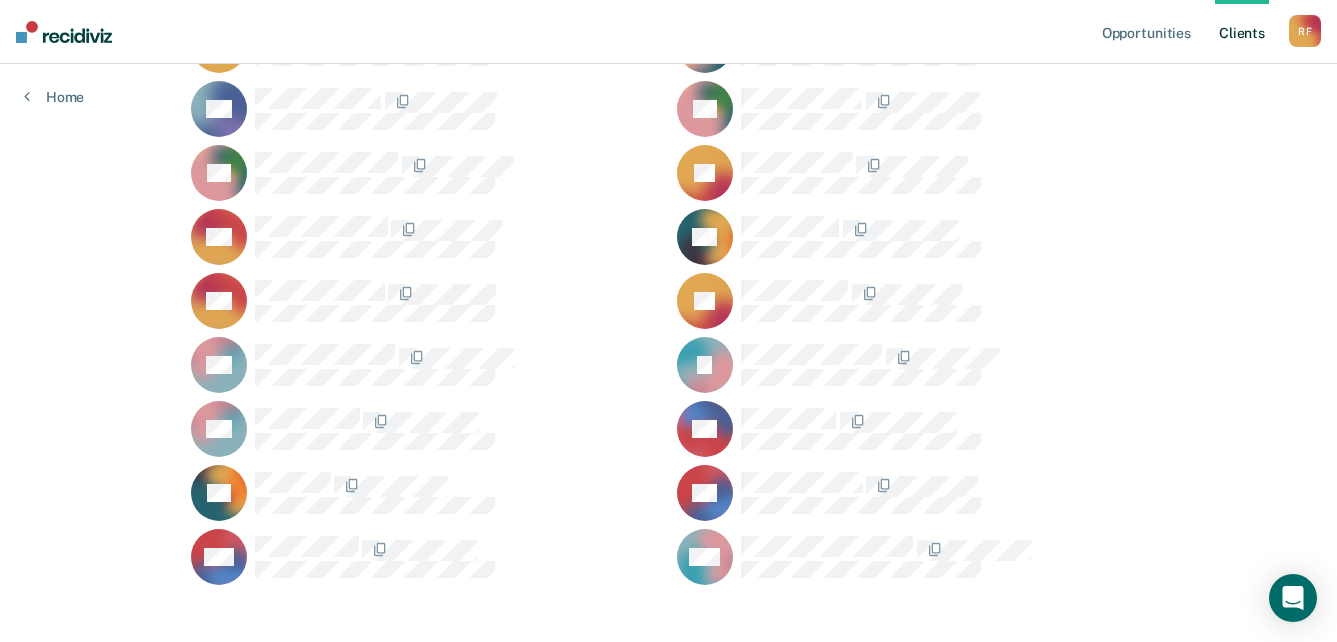 scroll, scrollTop: 2803, scrollLeft: 0, axis: vertical 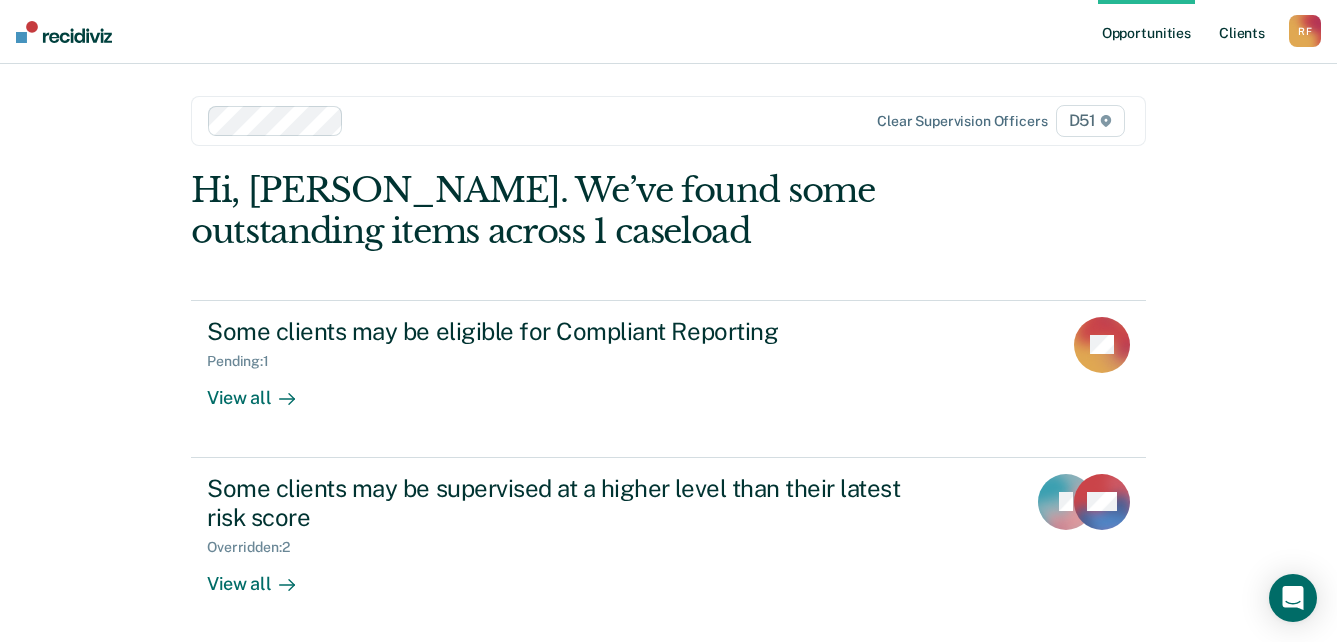 click on "Client s" at bounding box center [1242, 32] 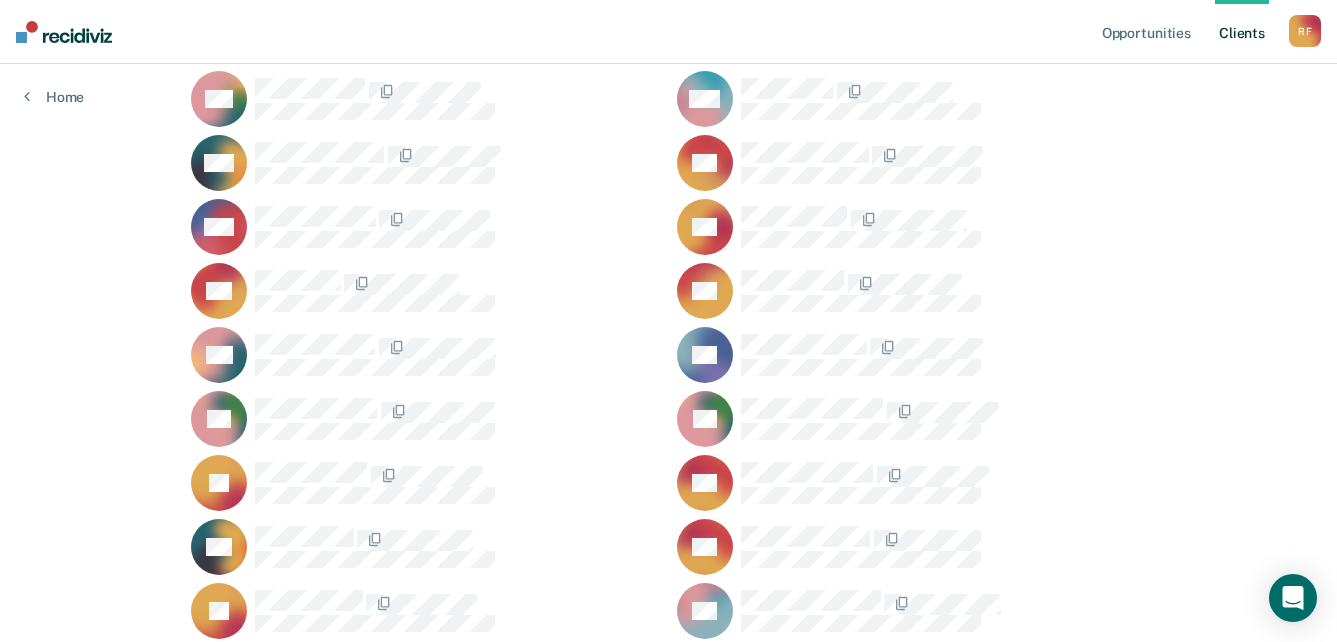scroll, scrollTop: 2675, scrollLeft: 0, axis: vertical 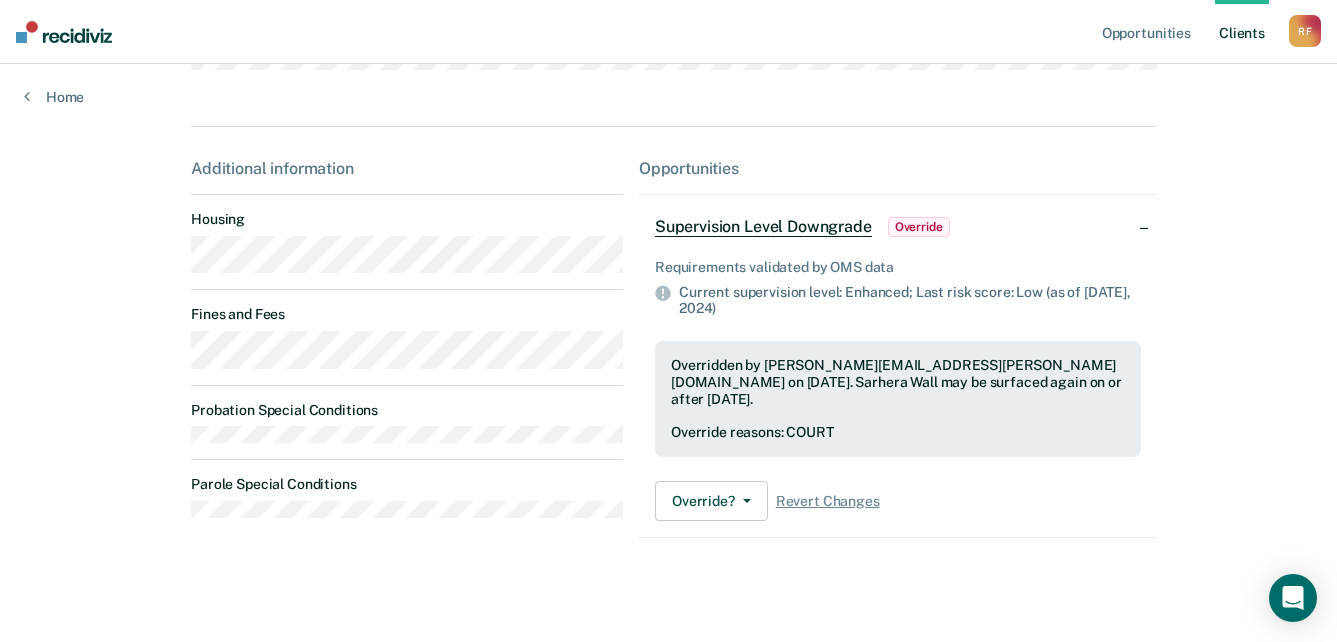 click on "SW   Contacts Preferred Name Preferred Contact None Call Text Email None Progress toward success Supervision Additional information Housing   Fines and Fees Probation Special Conditions Parole Special Conditions Opportunities Supervision Level Downgrade Override Requirements validated by OMS data Current supervision level: Enhanced; Last risk score: Low (as of Dec 10,   2024)   Overridden by Matthew.Thomas@tn.gov on June 23, 2025. Sarhera Wall may be surfaced again on or after September 21, 2025.     Override reasons: COURT Override? Mark Pending Update Override Status Revert Changes" at bounding box center [668, 141] 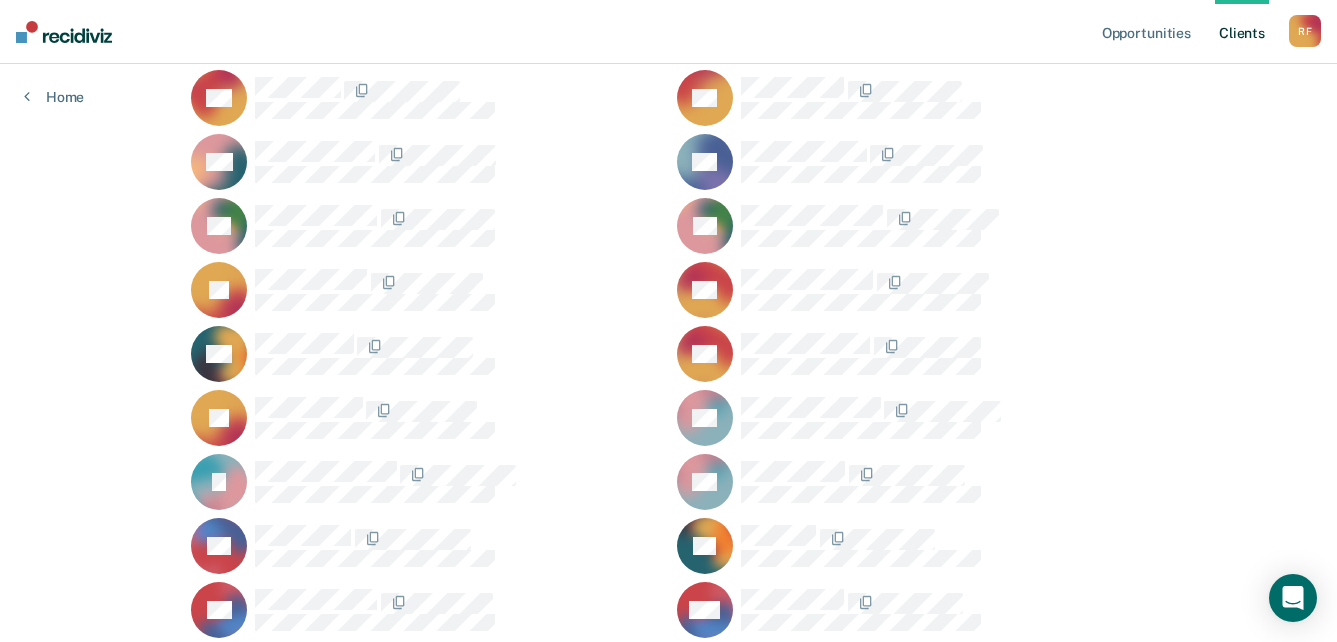 scroll, scrollTop: 2575, scrollLeft: 0, axis: vertical 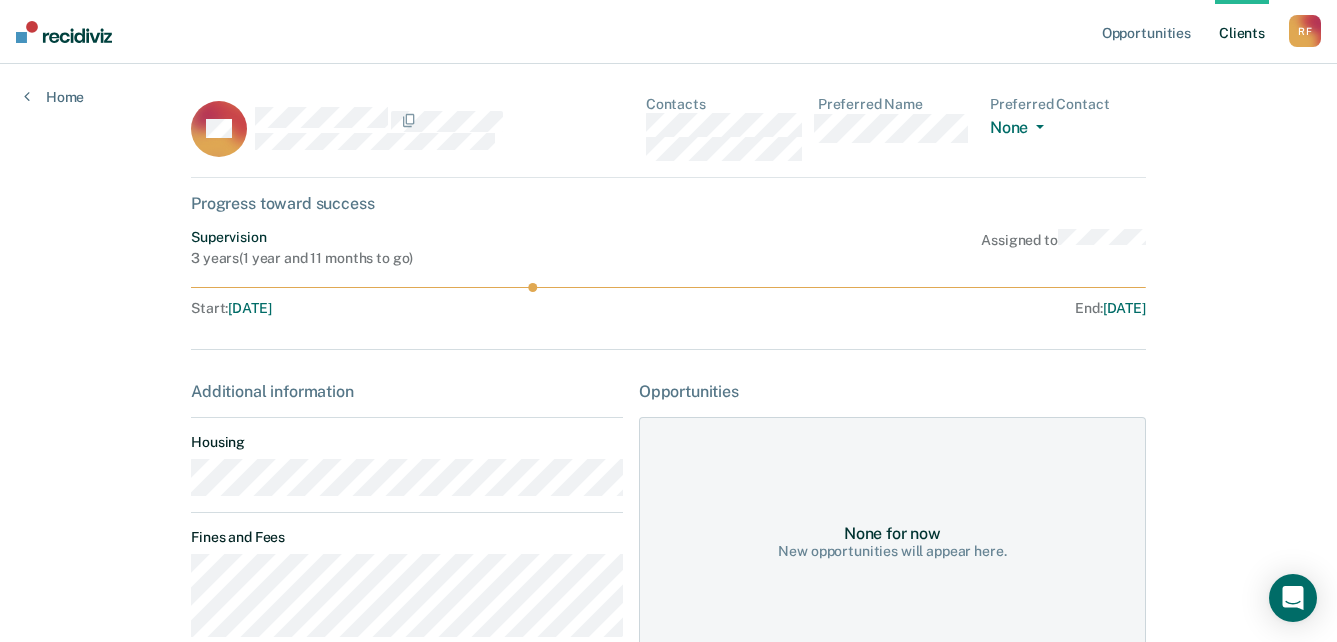 click on "DS   Contacts Preferred Name Preferred Contact None Call Text Email None Progress toward success Supervision 3 years  ( 1 year and 11 months to go ) Assigned to  Start :  Jun 5, 2024 End :  Jun 5, 2027 Additional information Housing   Fines and Fees Probation Special Conditions Parole Special Conditions Opportunities None for now New opportunities will appear here." at bounding box center (668, 461) 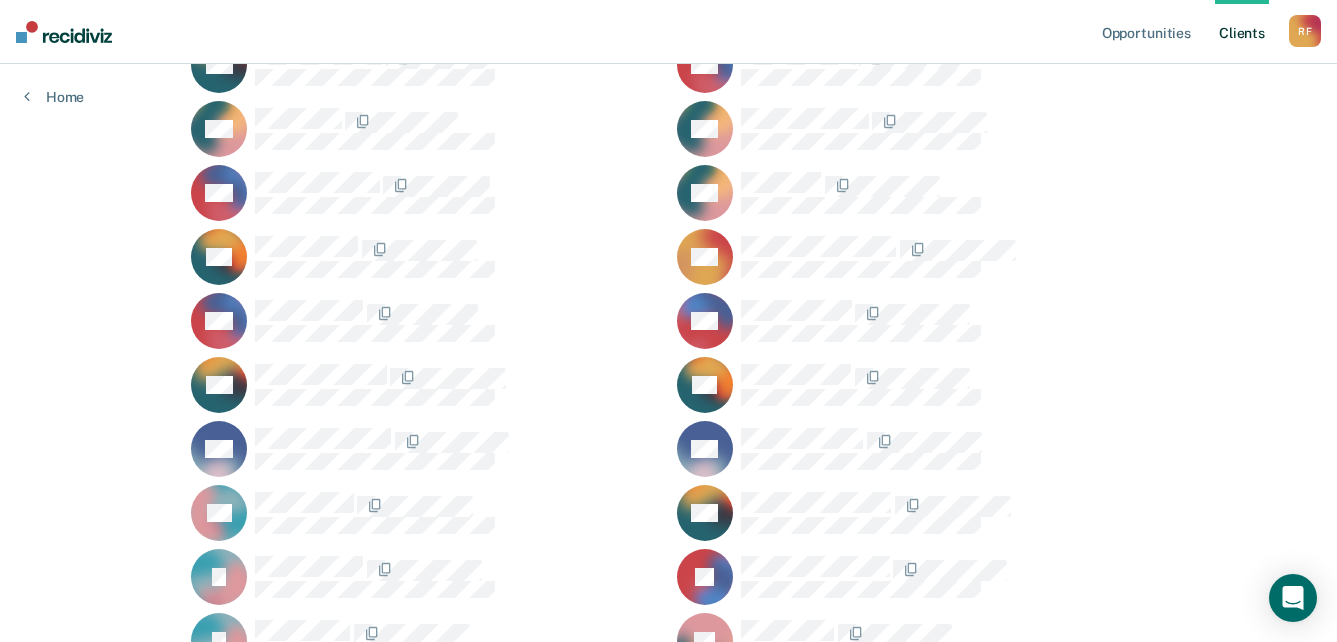 scroll, scrollTop: 1075, scrollLeft: 0, axis: vertical 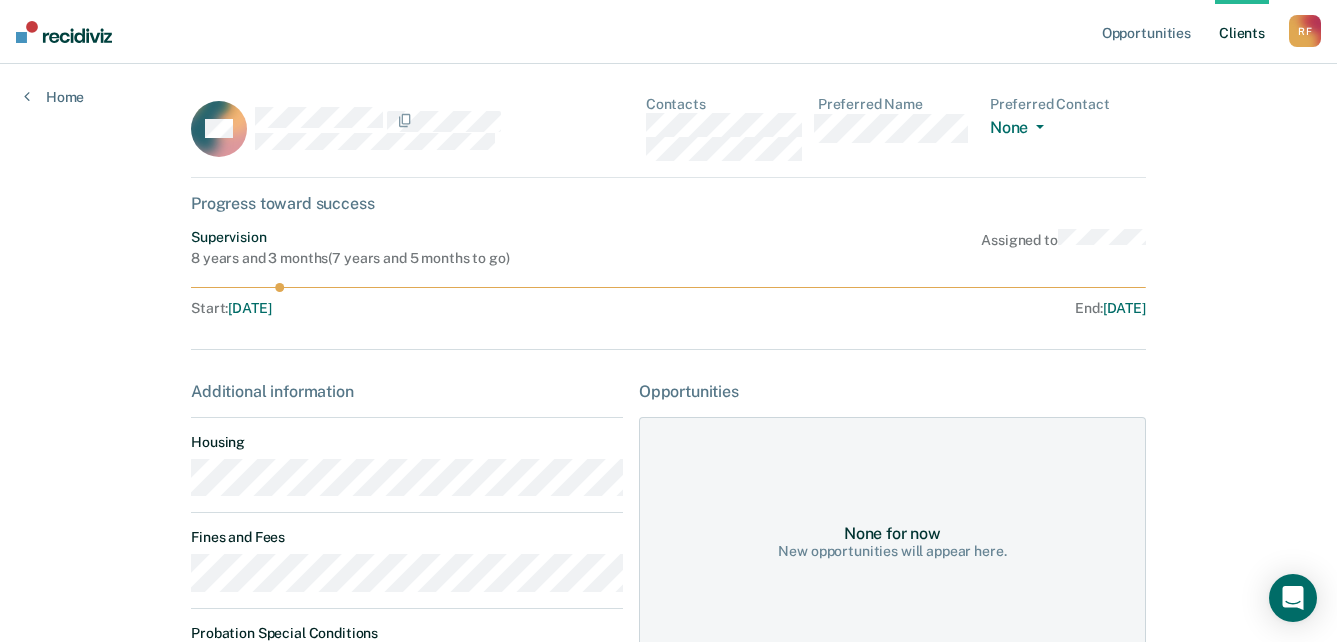 click on "AH   Contacts Preferred Name Preferred Contact None Call Text Email None Progress toward success Supervision 8 years and 3 months  ( 7 years and 5 months to go ) Assigned to  Start :  Sep 25, 2024 End :  Dec 25, 2032 Additional information Housing   Fines and Fees Probation Special Conditions Parole Special Conditions Opportunities None for now New opportunities will appear here." at bounding box center [668, 458] 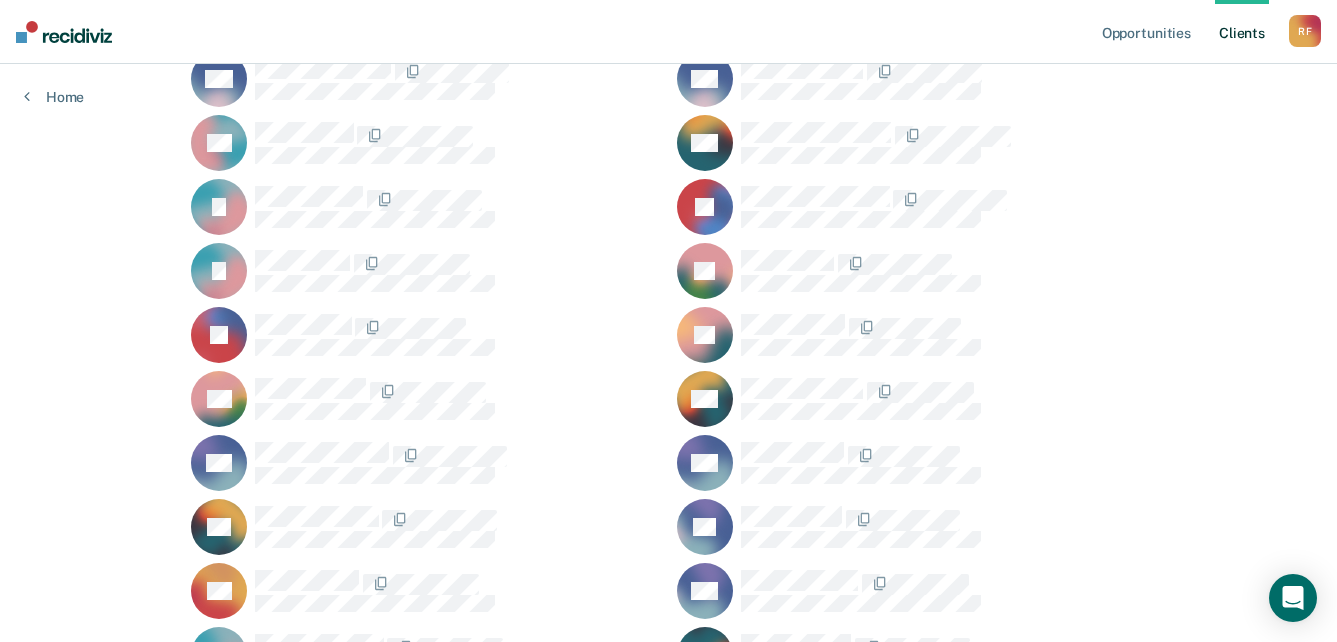 scroll, scrollTop: 1575, scrollLeft: 0, axis: vertical 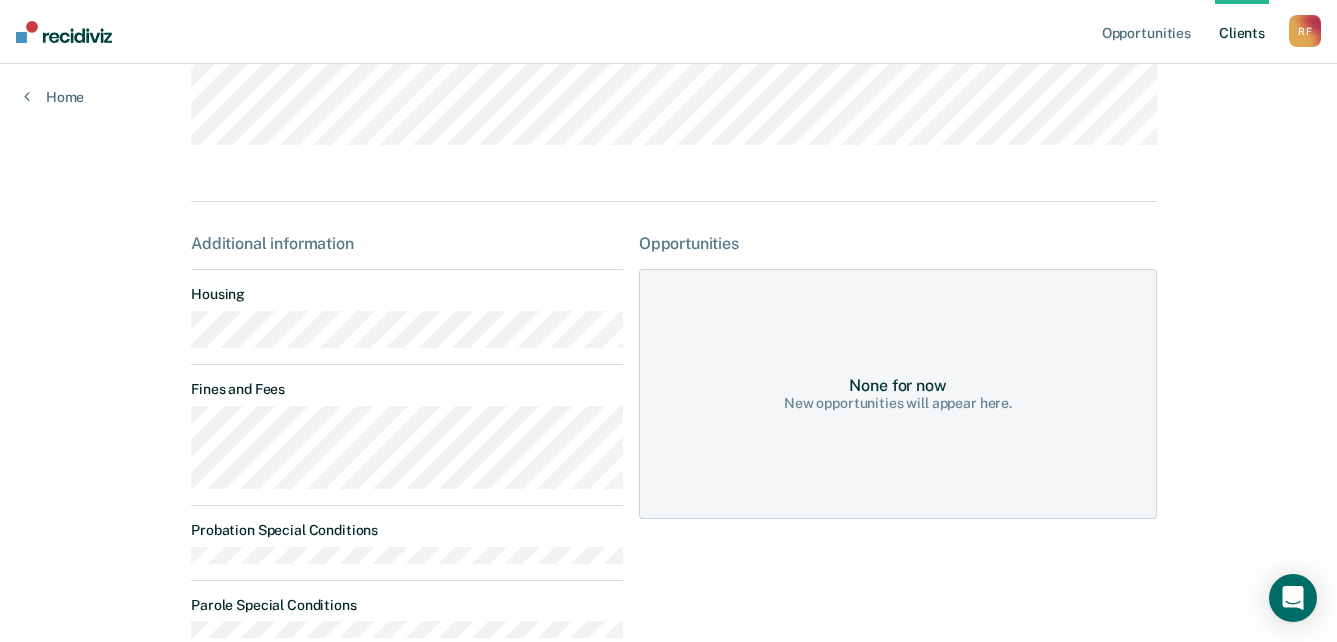 click on "DL   Contacts Preferred Name Preferred Contact None Call Text Email None Progress toward success Supervision Additional information Housing   Fines and Fees Probation Special Conditions Parole Special Conditions Opportunities None for now New opportunities will appear here." at bounding box center [668, 237] 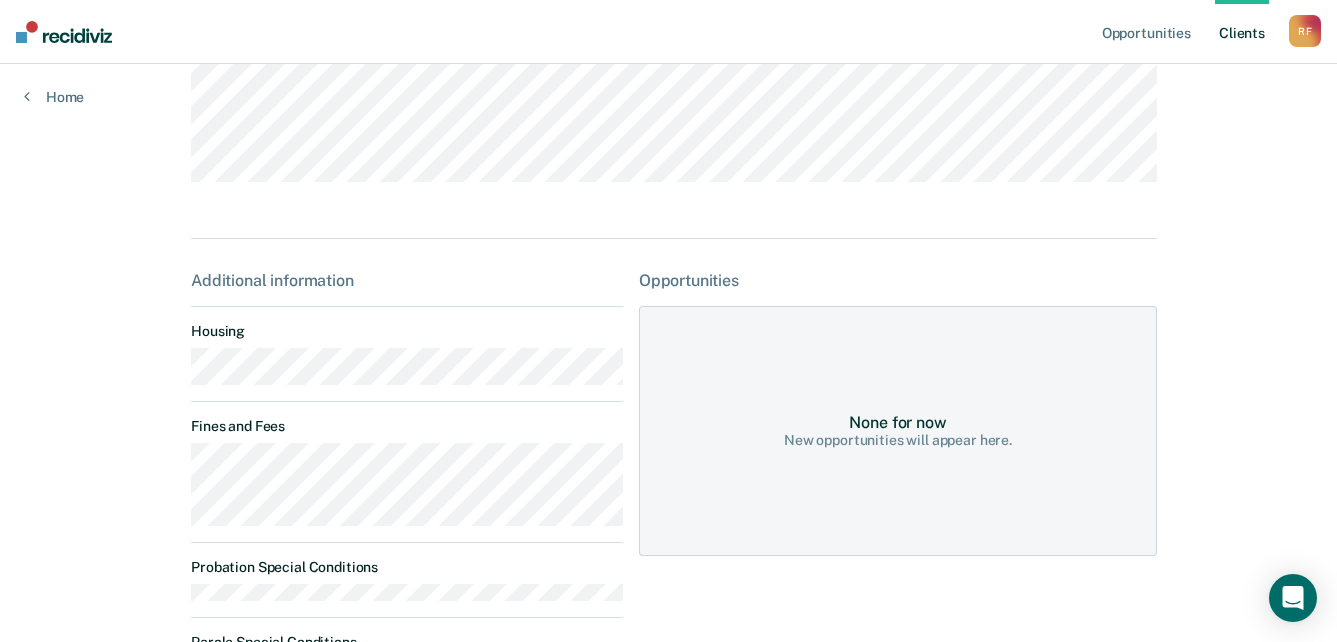 scroll, scrollTop: 24, scrollLeft: 0, axis: vertical 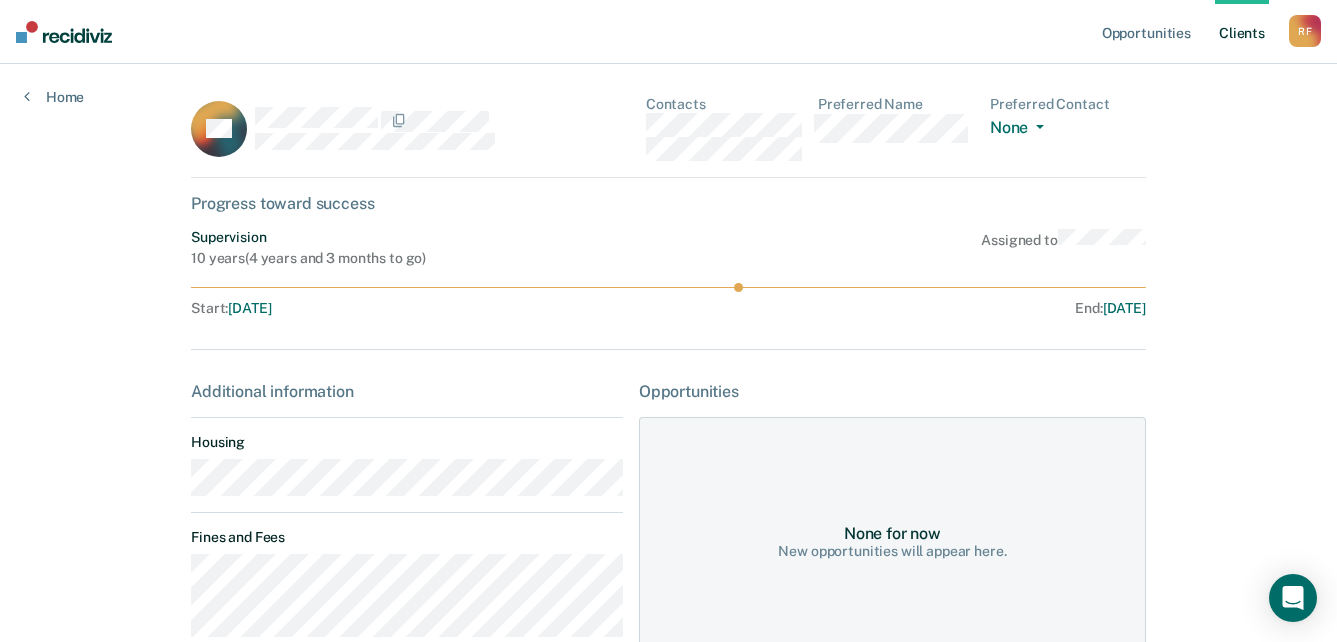 click on "KK   Contacts Preferred Name Preferred Contact None Call Text Email None Progress toward success Supervision 10 years  ( 4 years and 3 months to go ) Assigned to  Start :  Oct 7, 2019 End :  Oct 7, 2029 Additional information Housing   Fines and Fees Probation Special Conditions Parole Special Conditions Opportunities None for now New opportunities will appear here." at bounding box center [668, 542] 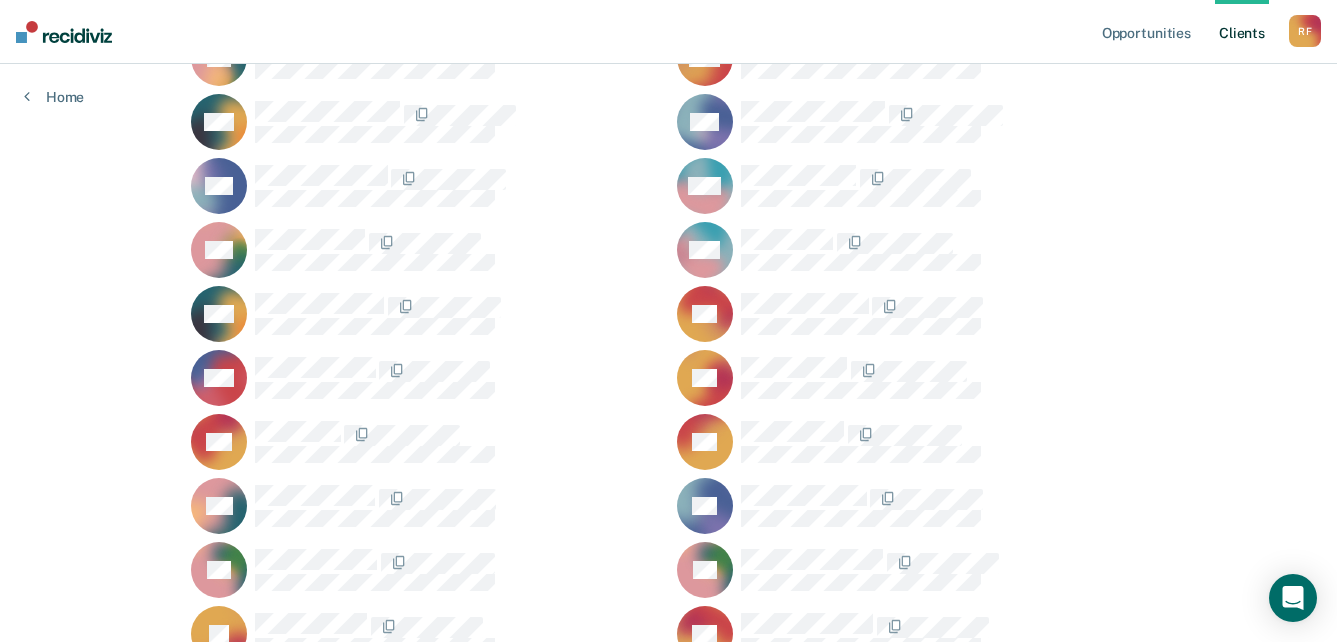 scroll, scrollTop: 2300, scrollLeft: 0, axis: vertical 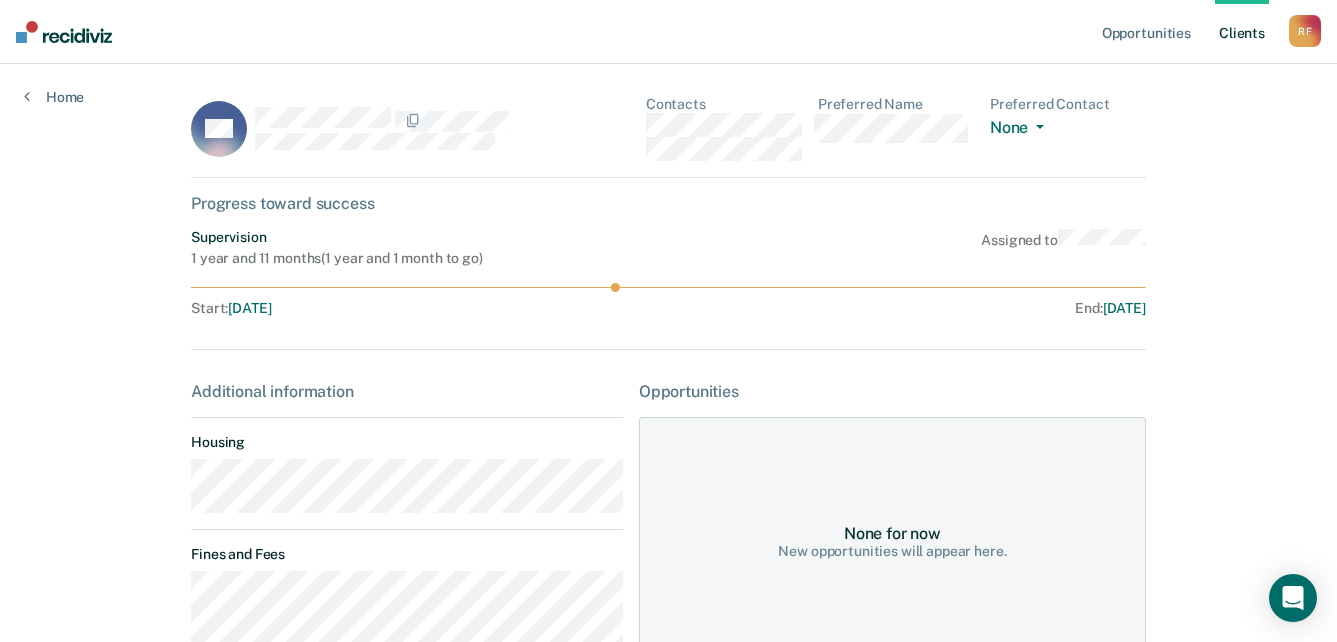 click on "KH   Contacts Preferred Name Preferred Contact None Call Text Email None Progress toward success Supervision 1 year and 11 months  ( 1 year and 1 month to go ) Assigned to  Start :  [DATE] End :  [DATE] Additional information Housing   Fines and Fees Probation Special Conditions Parole Special Conditions Opportunities None for now New opportunities will appear here." at bounding box center (668, 469) 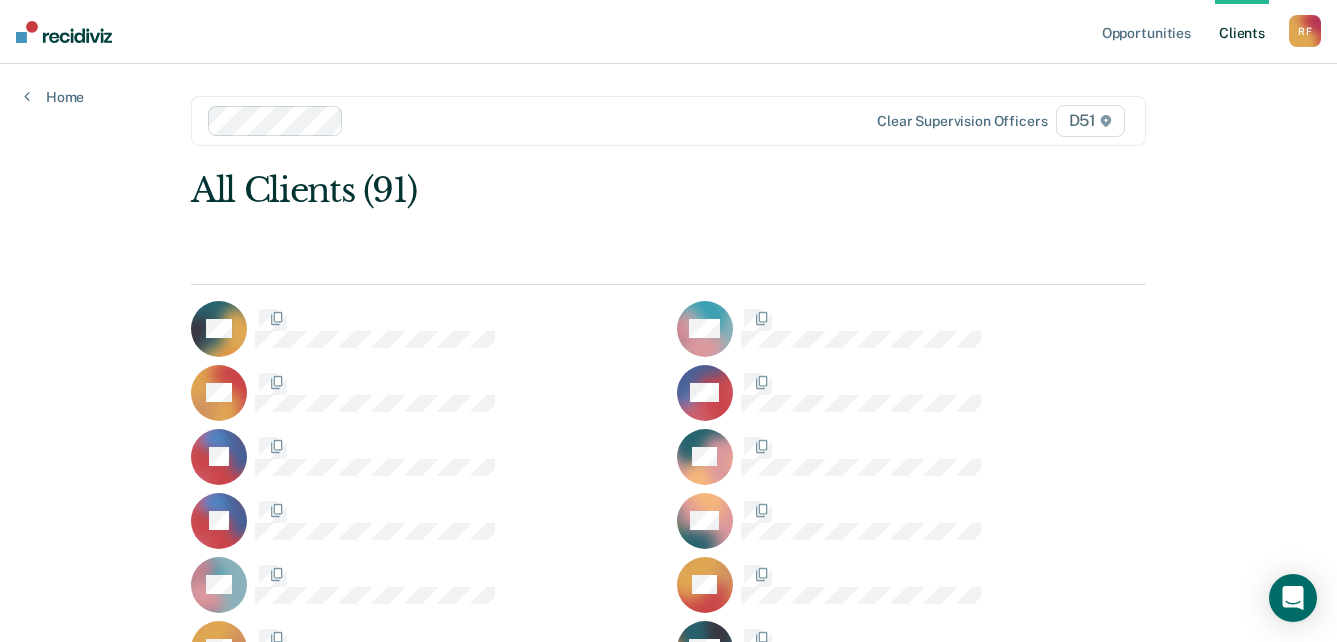 scroll, scrollTop: 1300, scrollLeft: 0, axis: vertical 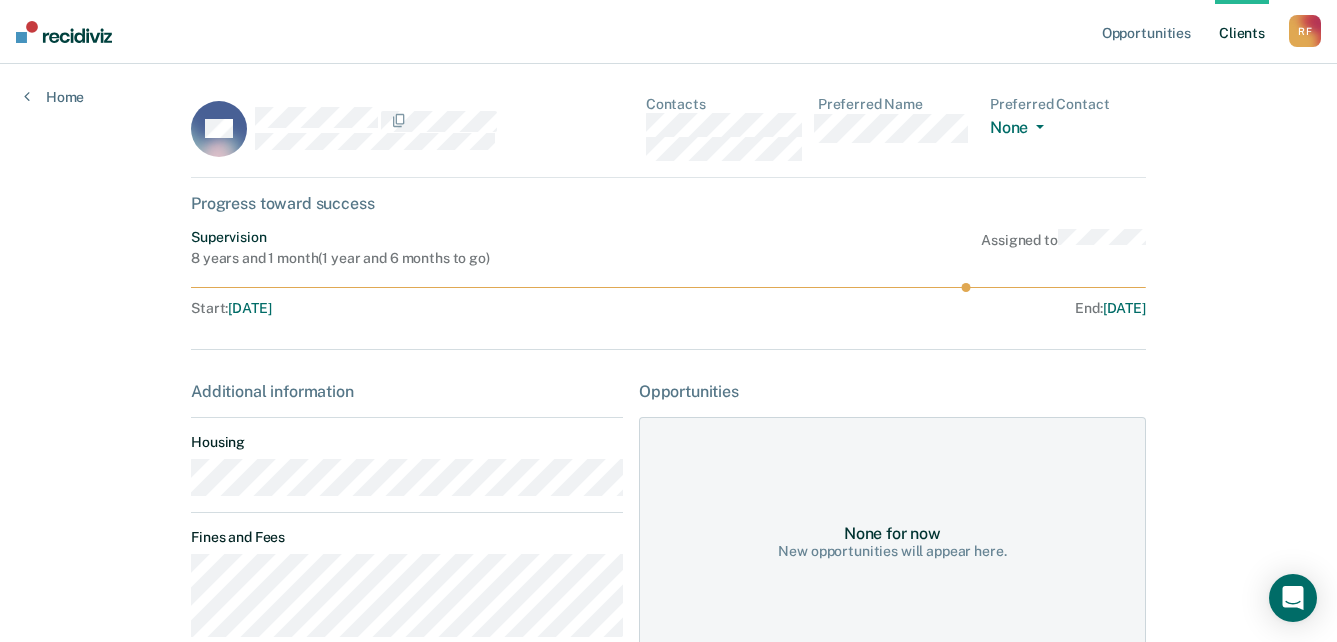 click on "KH   Contacts Preferred Name Preferred Contact None Call Text Email None Progress toward success Supervision 8 years and 1 month  ( 1 year and 6 months to go ) Assigned to  Start :  [DATE] End :  [DATE] Additional information Housing   Fines and Fees Probation Special Conditions Parole Special Conditions Opportunities None for now New opportunities will appear here." at bounding box center [668, 532] 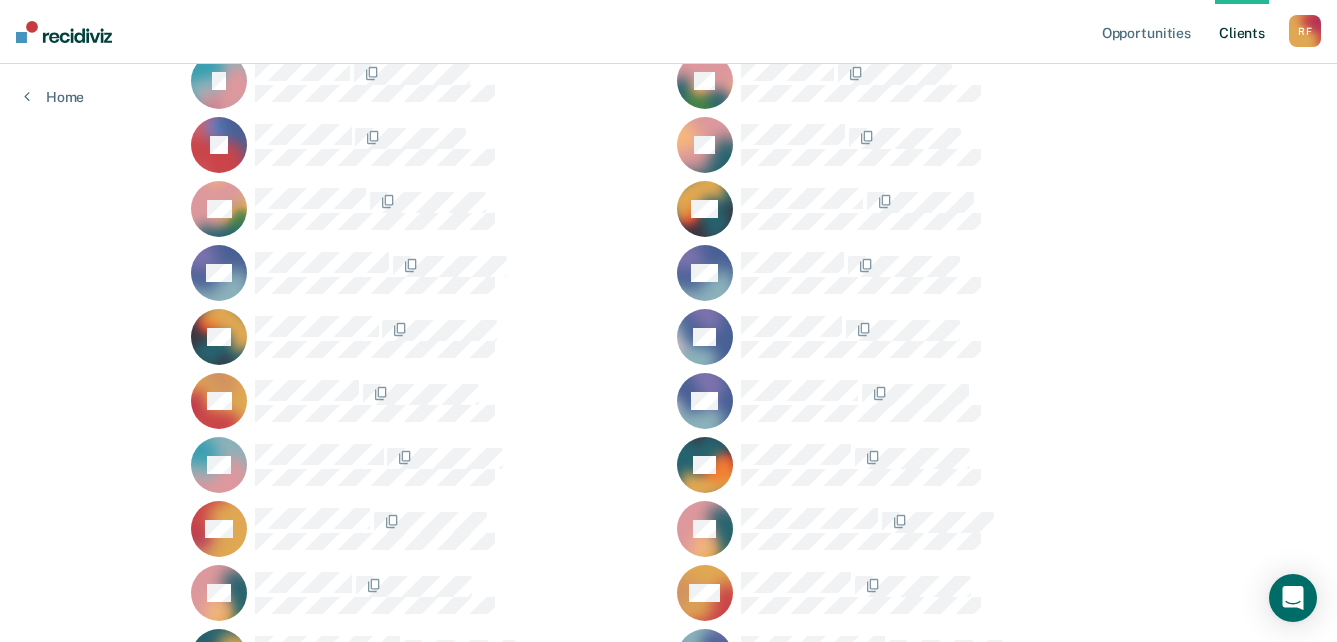 scroll, scrollTop: 1700, scrollLeft: 0, axis: vertical 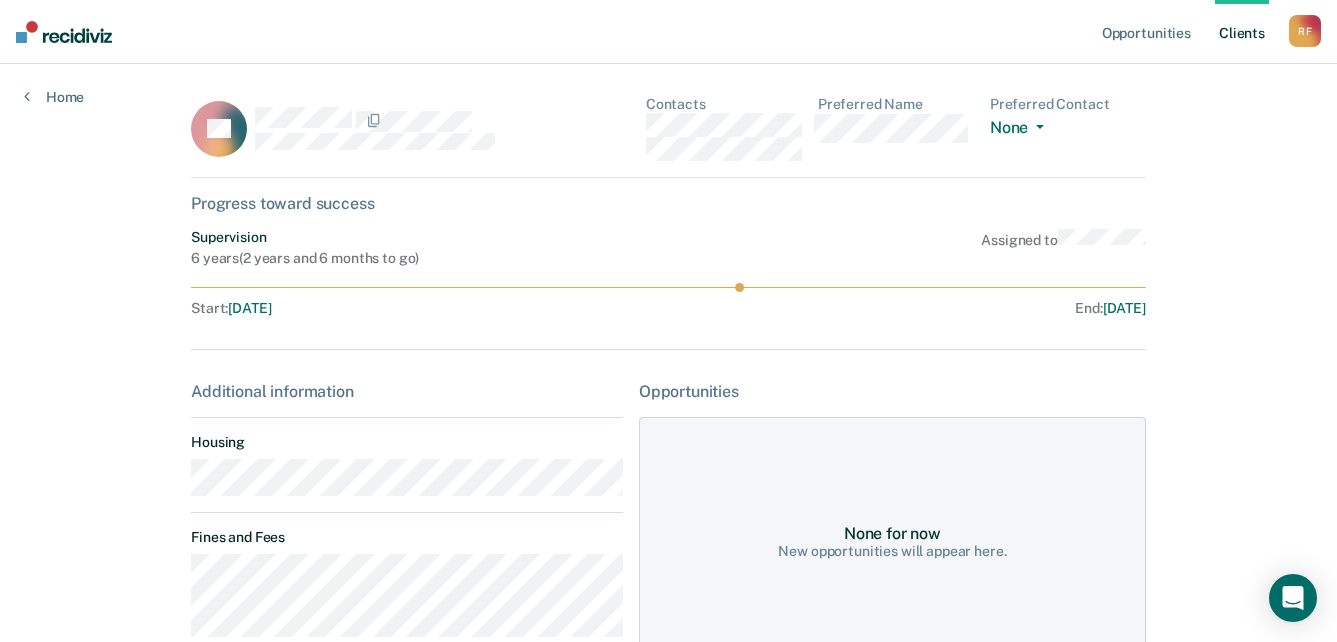 click on "CL   Contacts Preferred Name Preferred Contact None Call Text Email None Progress toward success Supervision 6 years  ( 2 years and 6 months to go ) Assigned to  Start :  Jan 20, 2022 End :  Jan 20, 2028 Additional information Housing   Fines and Fees Probation Special Conditions Parole Special Conditions Opportunities None for now New opportunities will appear here." at bounding box center (668, 550) 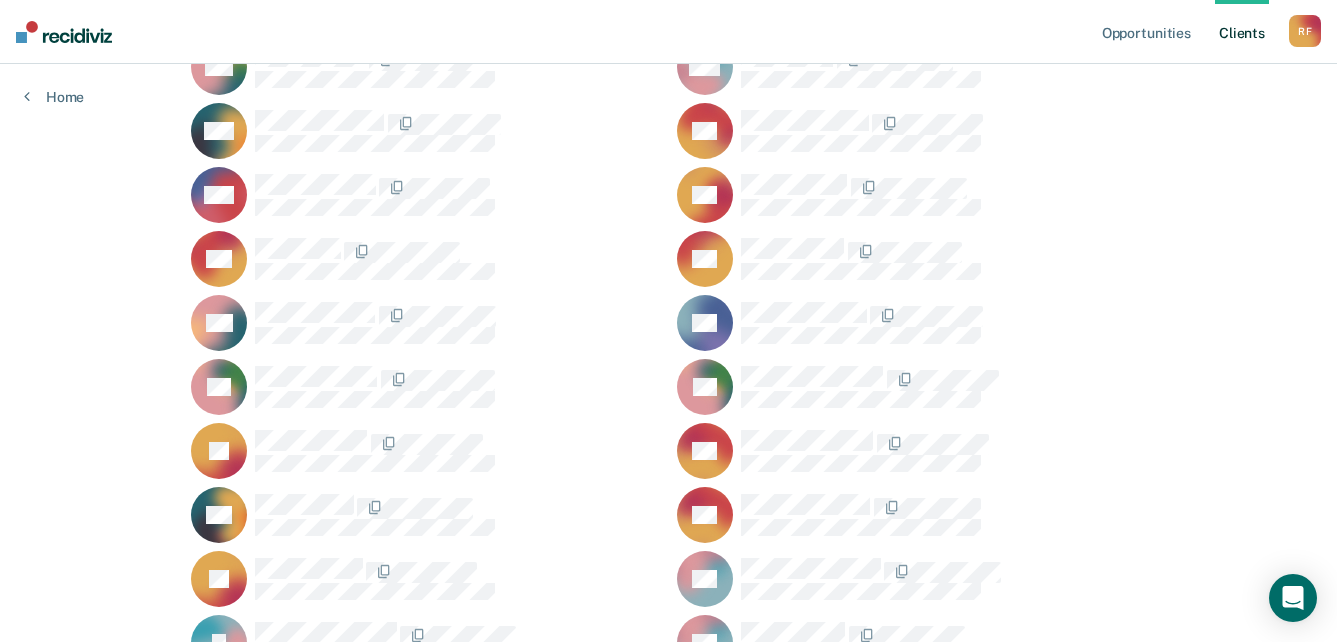 scroll, scrollTop: 2400, scrollLeft: 0, axis: vertical 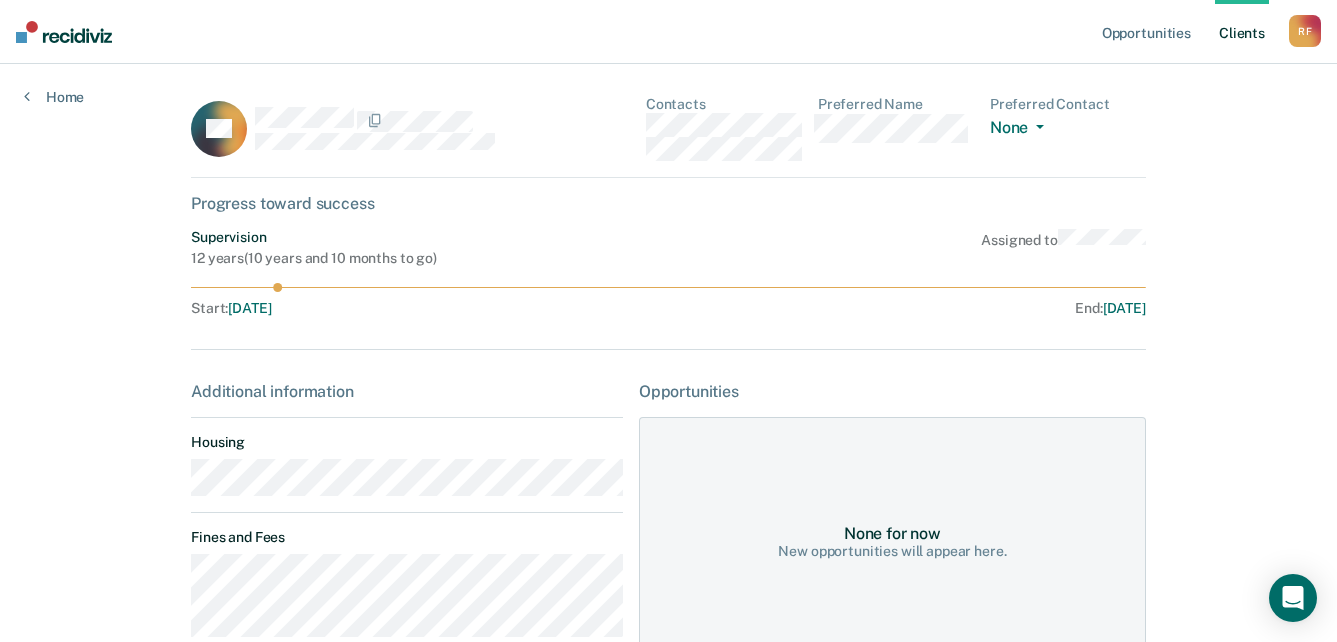 click on "Opportunities Client s Ronnel Fisher R F Profile How it works Log Out Home CS   Contacts Preferred Name Preferred Contact None Call Text Email None Progress toward success Supervision 12 years  ( 10 years and 10 months to go ) Assigned to  Start :  May 30, 2024 End :  May 30, 2036 Additional information Housing   Fines and Fees Probation Special Conditions Parole Special Conditions Opportunities None for now New opportunities will appear here." at bounding box center [668, 525] 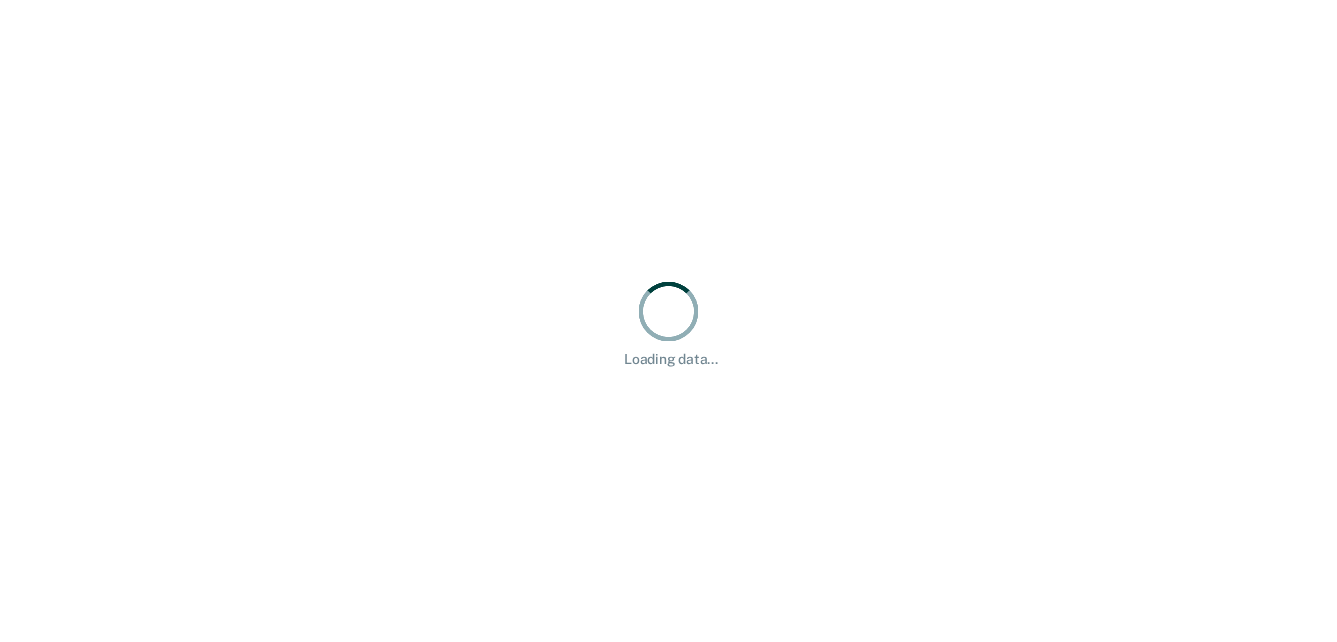 scroll, scrollTop: 0, scrollLeft: 0, axis: both 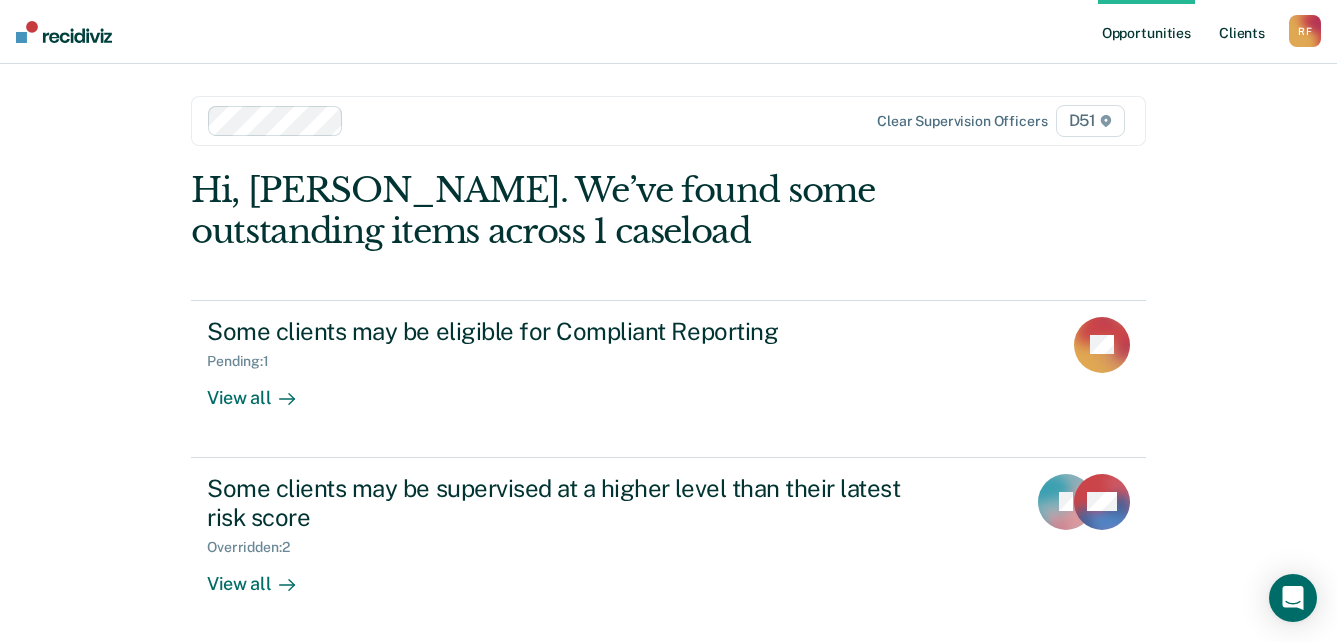 click on "Client s" at bounding box center (1242, 32) 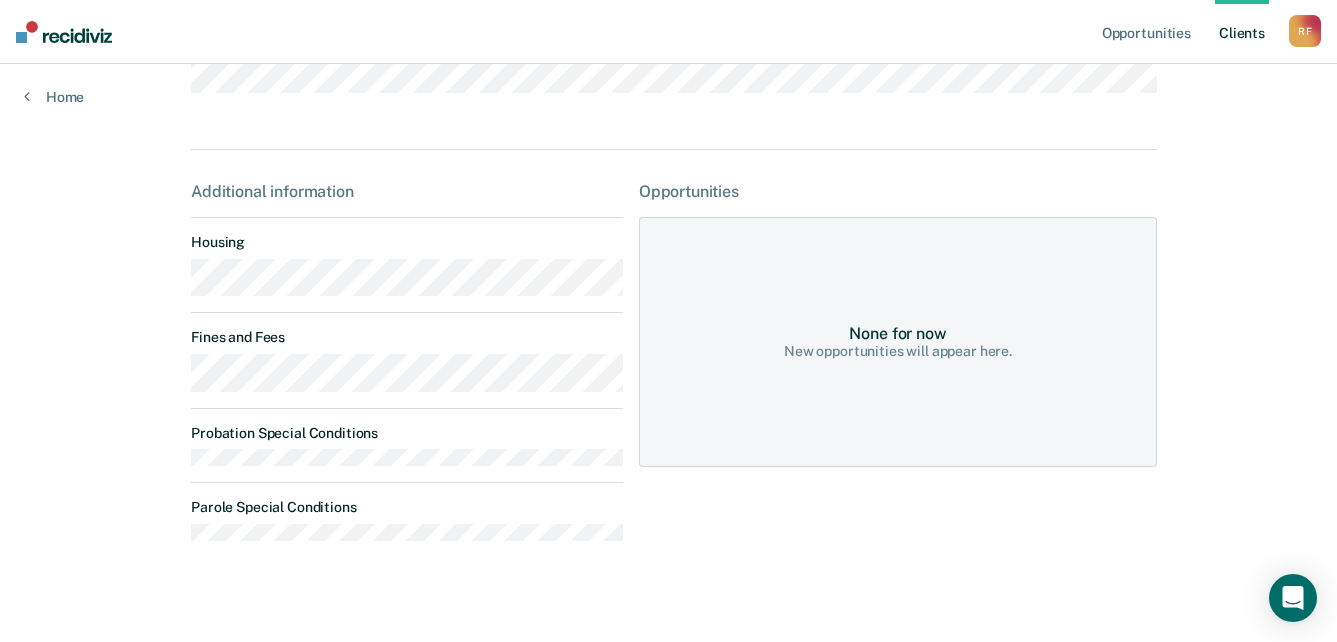 scroll, scrollTop: 379, scrollLeft: 0, axis: vertical 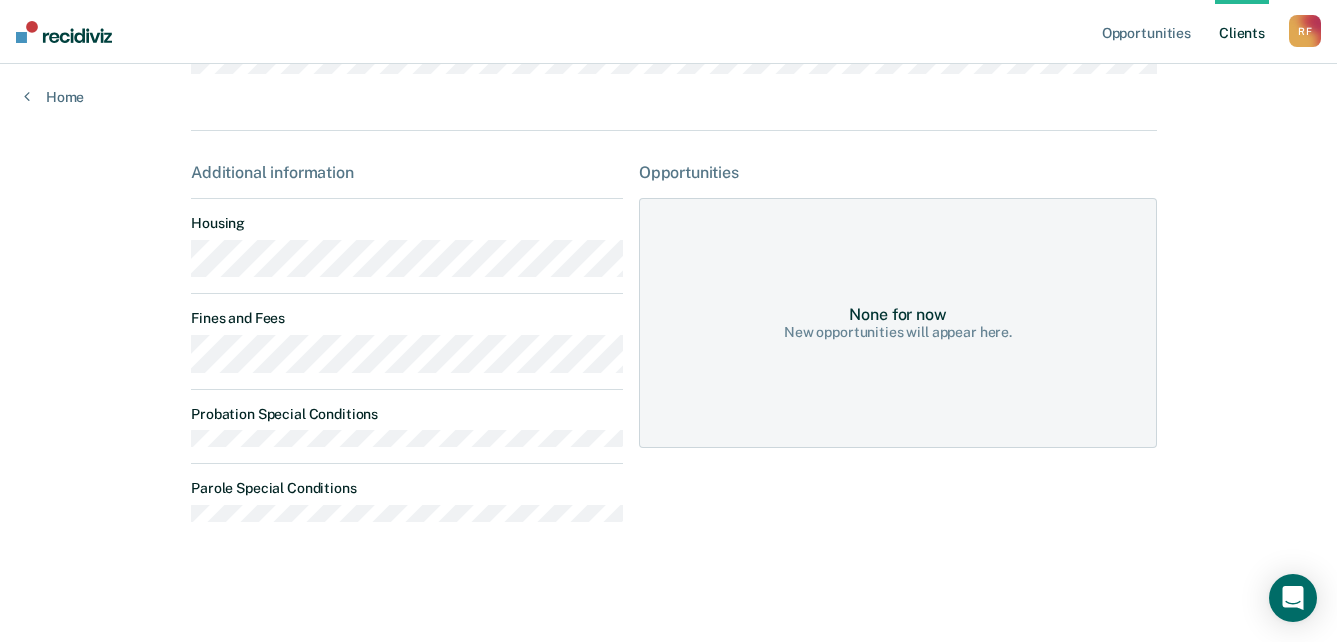 click on "Opportunities Client s Ronnel Fisher R F Profile How it works Log Out Home MA   Contacts Preferred Name Preferred Contact None Call Text Email None Progress toward success Supervision Additional information Housing   Fines and Fees Probation Special Conditions Parole Special Conditions Opportunities None for now New opportunities will appear here." at bounding box center (668, 135) 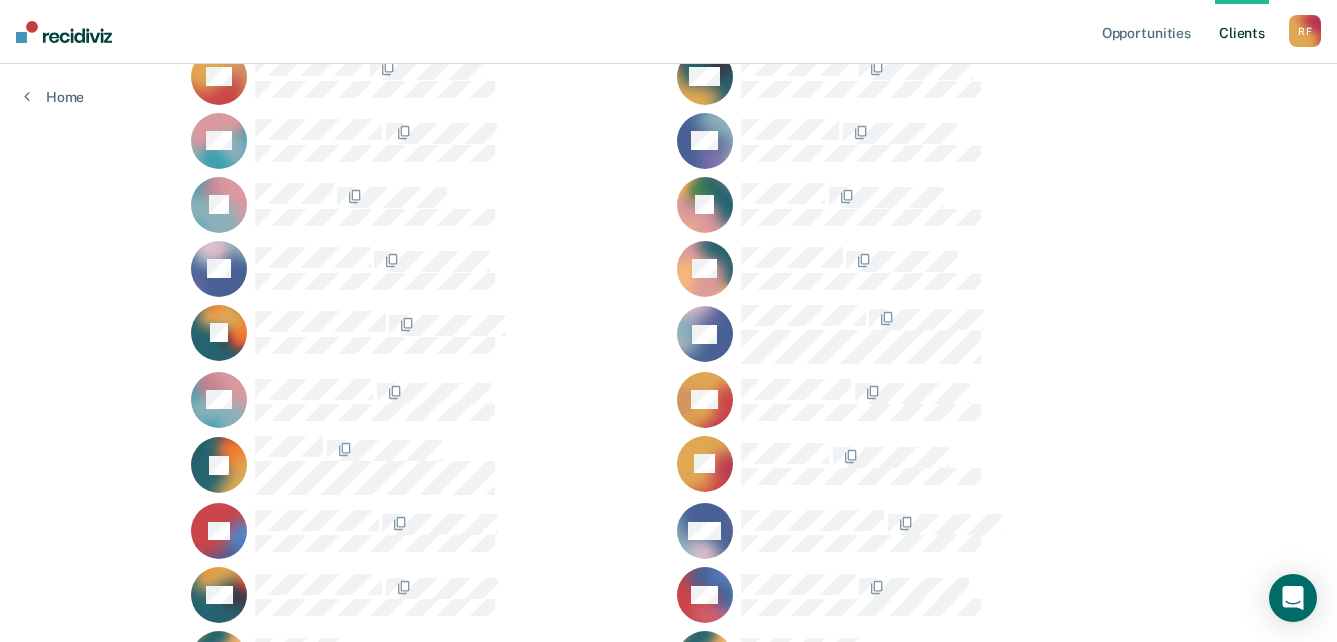 scroll, scrollTop: 0, scrollLeft: 0, axis: both 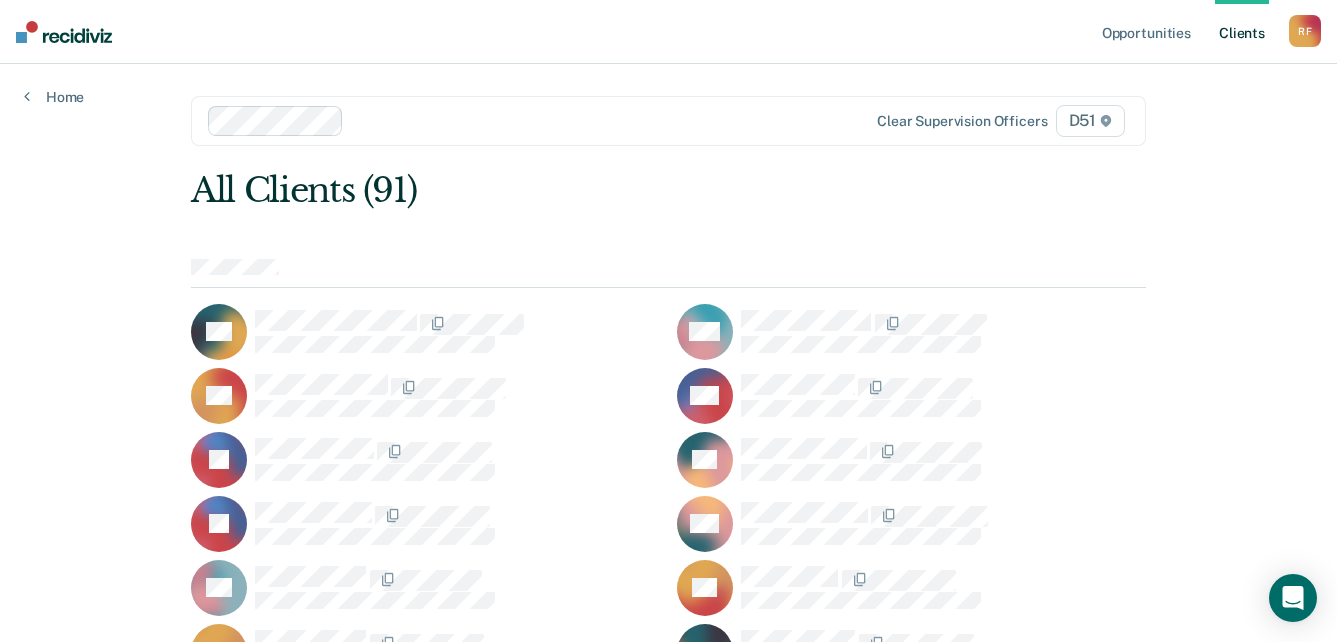 click on "R F" at bounding box center (1305, 31) 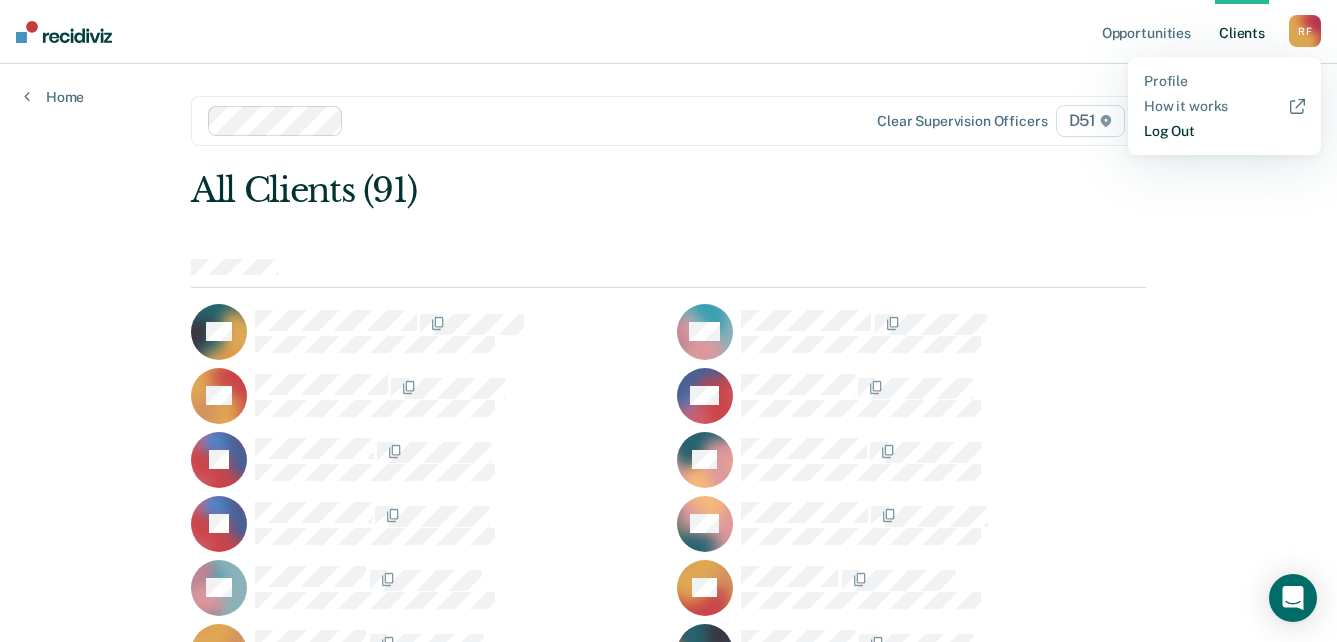 click on "Log Out" at bounding box center [1224, 131] 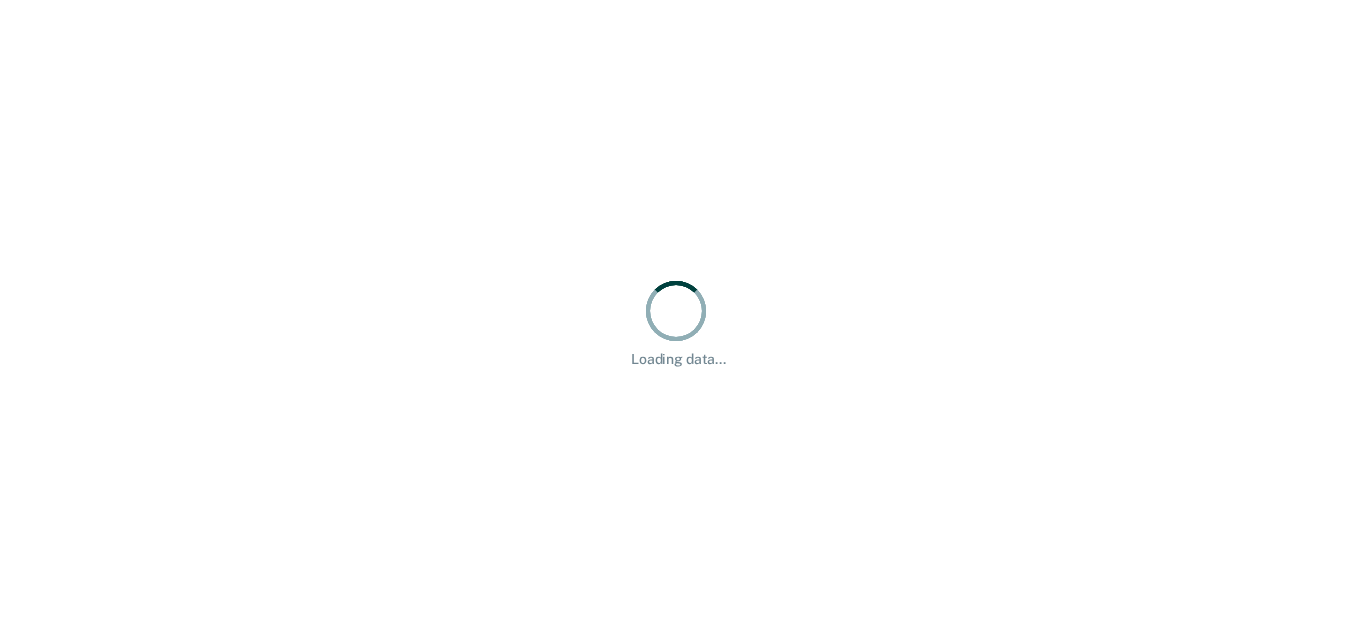 scroll, scrollTop: 0, scrollLeft: 0, axis: both 